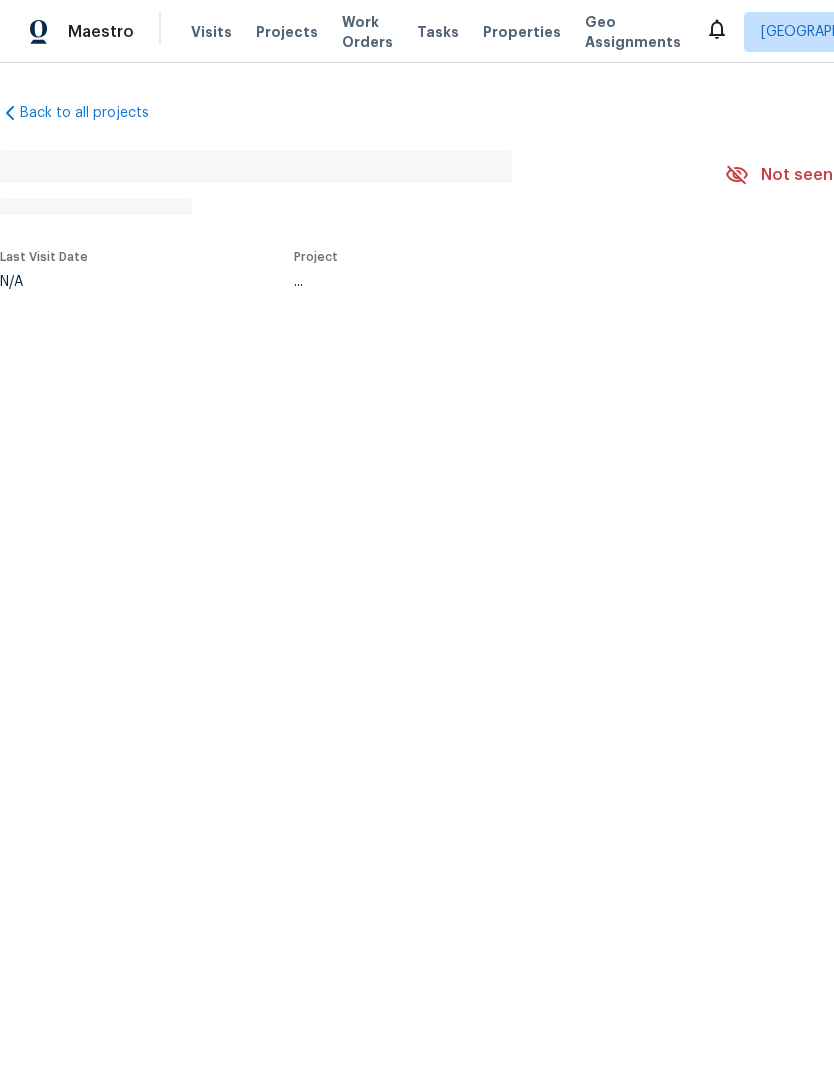 scroll, scrollTop: 0, scrollLeft: 0, axis: both 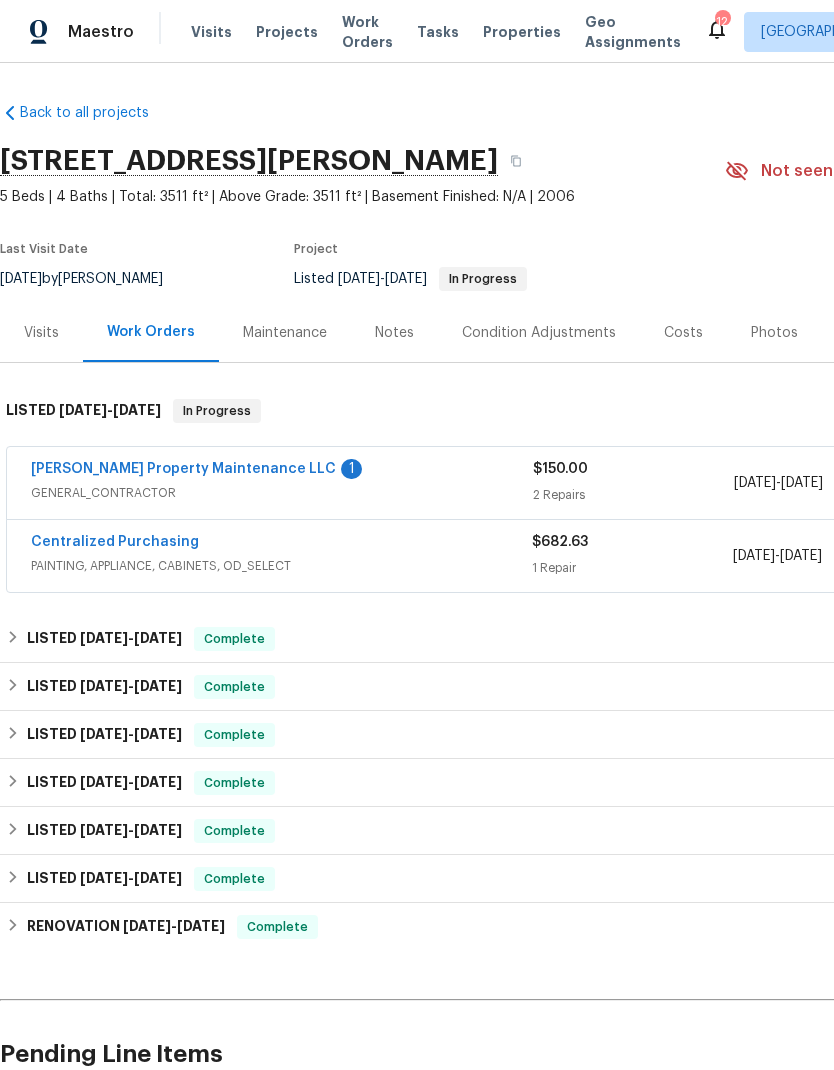 click on "[PERSON_NAME] Property Maintenance LLC" at bounding box center [183, 469] 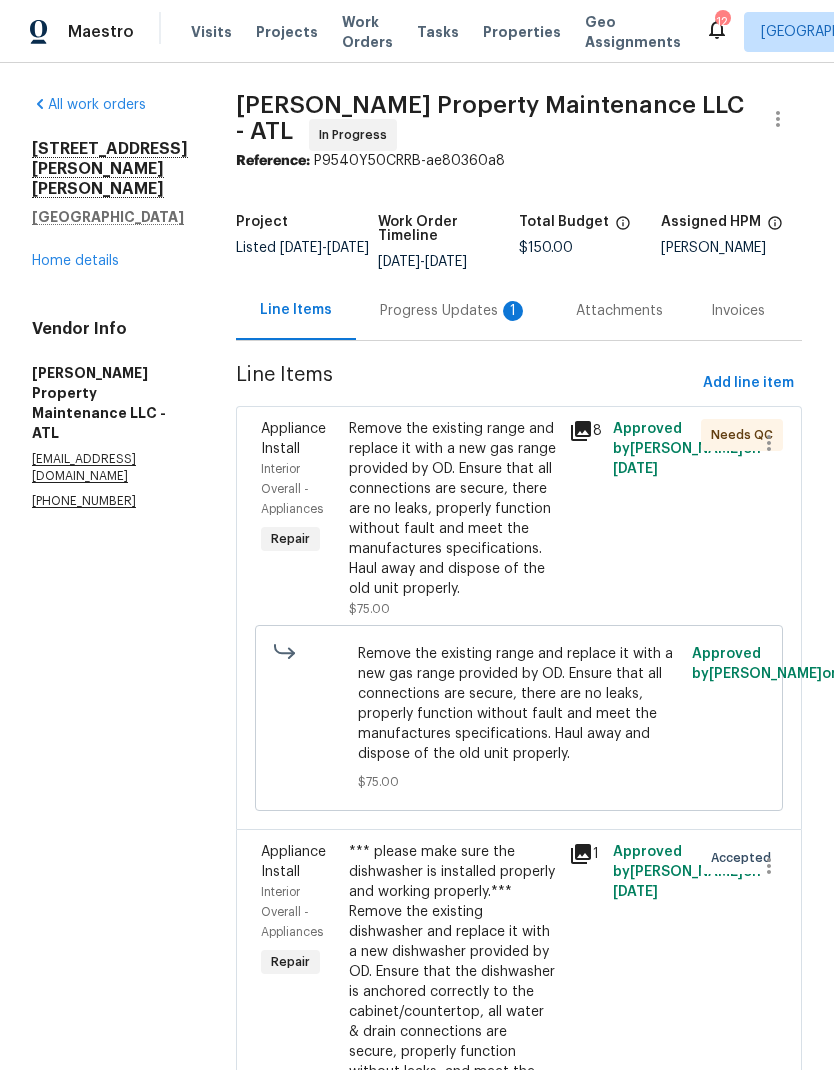 click on "Progress Updates 1" at bounding box center (454, 311) 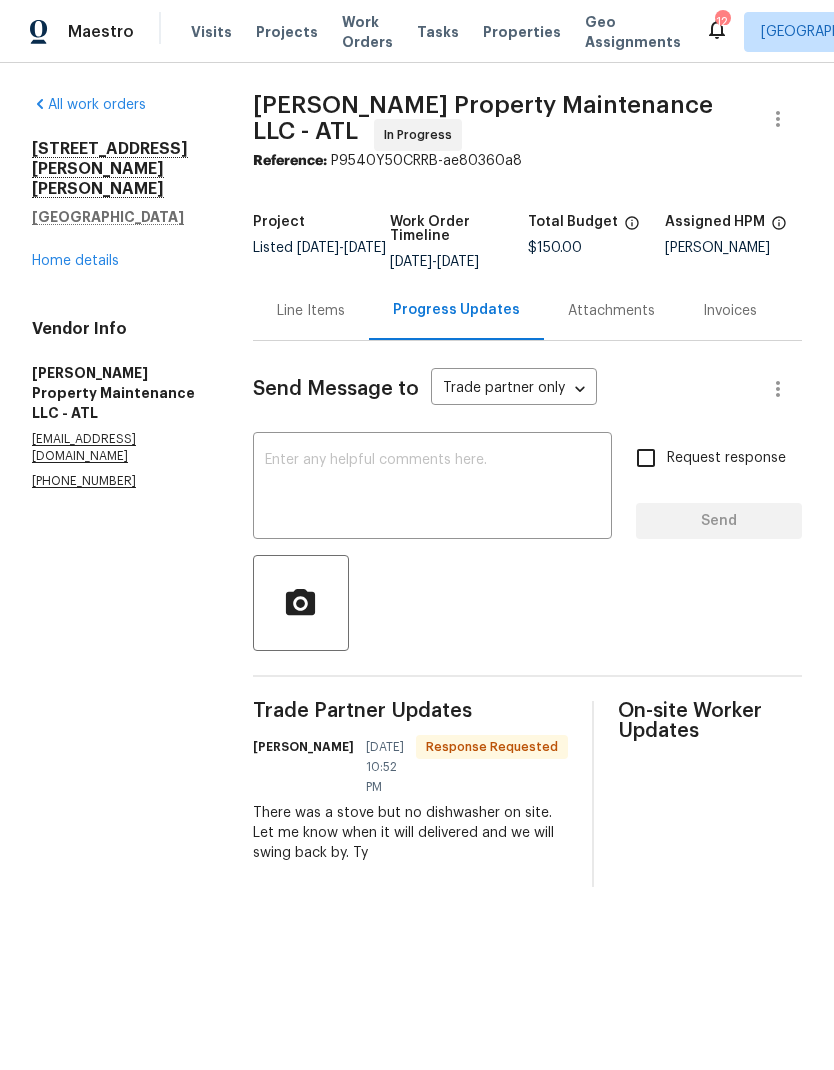 click on "Line Items" at bounding box center [311, 311] 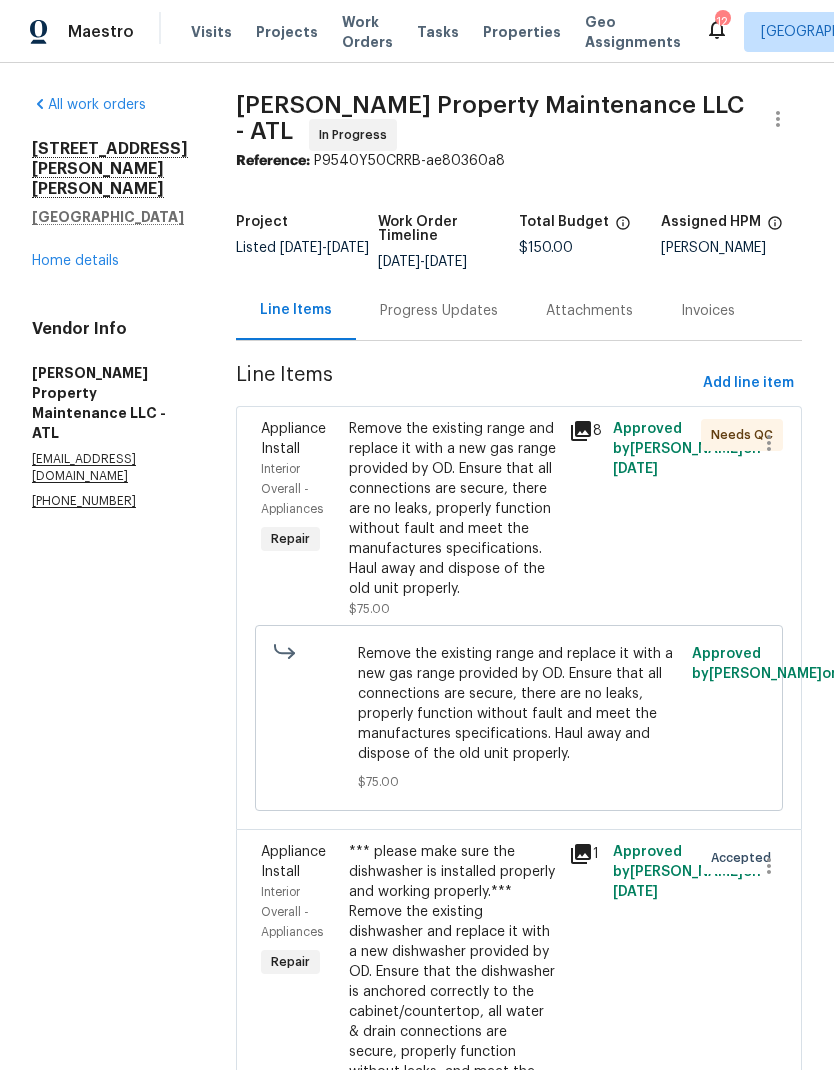 click on "Remove the existing range and replace it with a new gas range provided by OD. Ensure that all  connections are secure, there are no leaks, properly function without fault and meet the manufactures specifications. Haul away and dispose of the old unit properly." at bounding box center [453, 509] 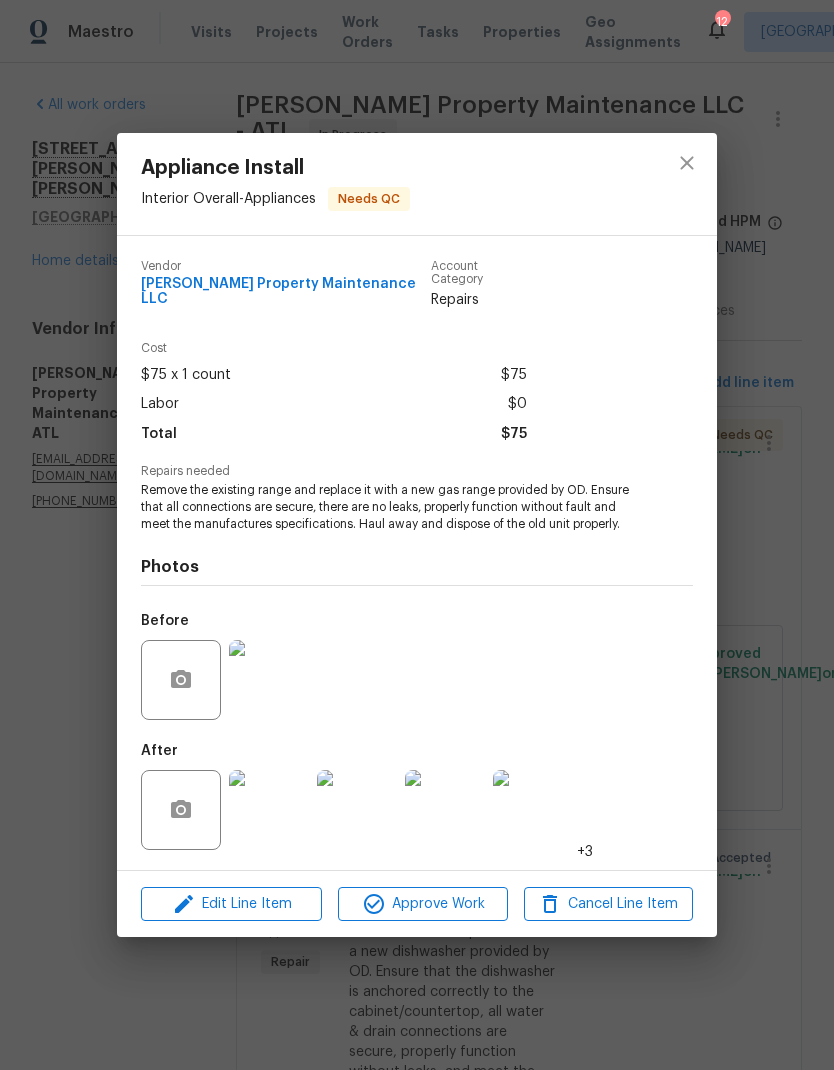 click at bounding box center [269, 810] 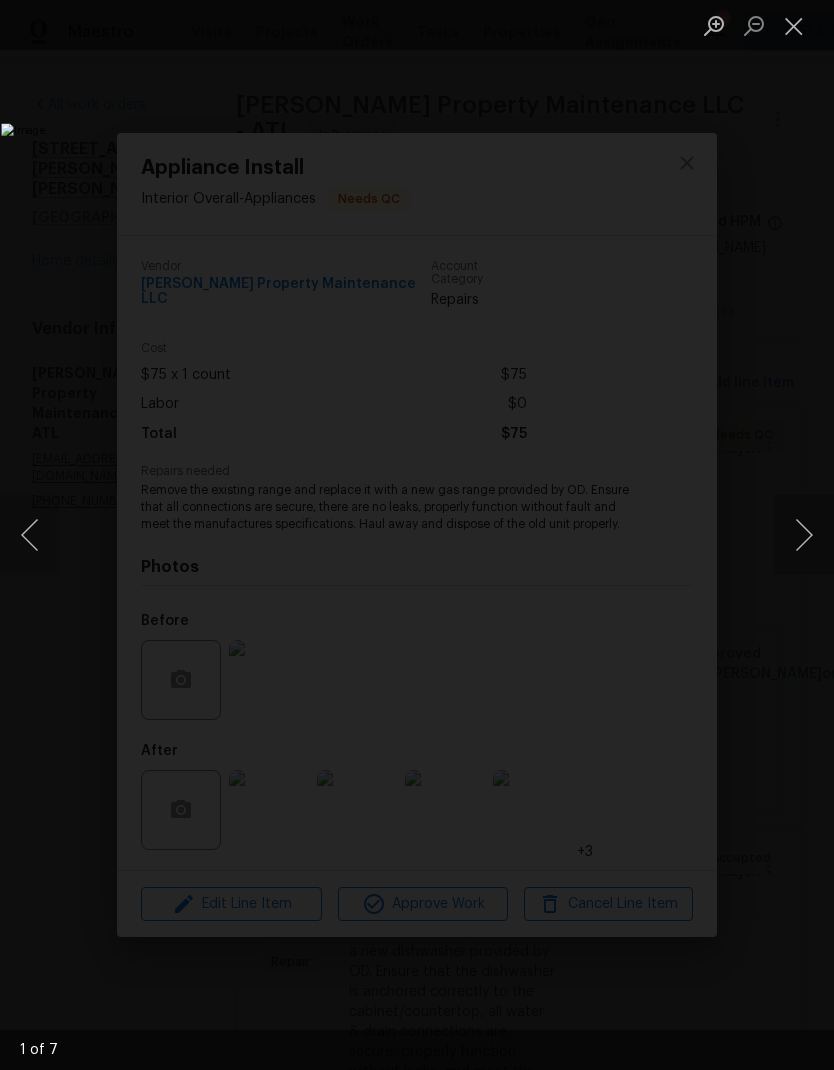 click at bounding box center (804, 535) 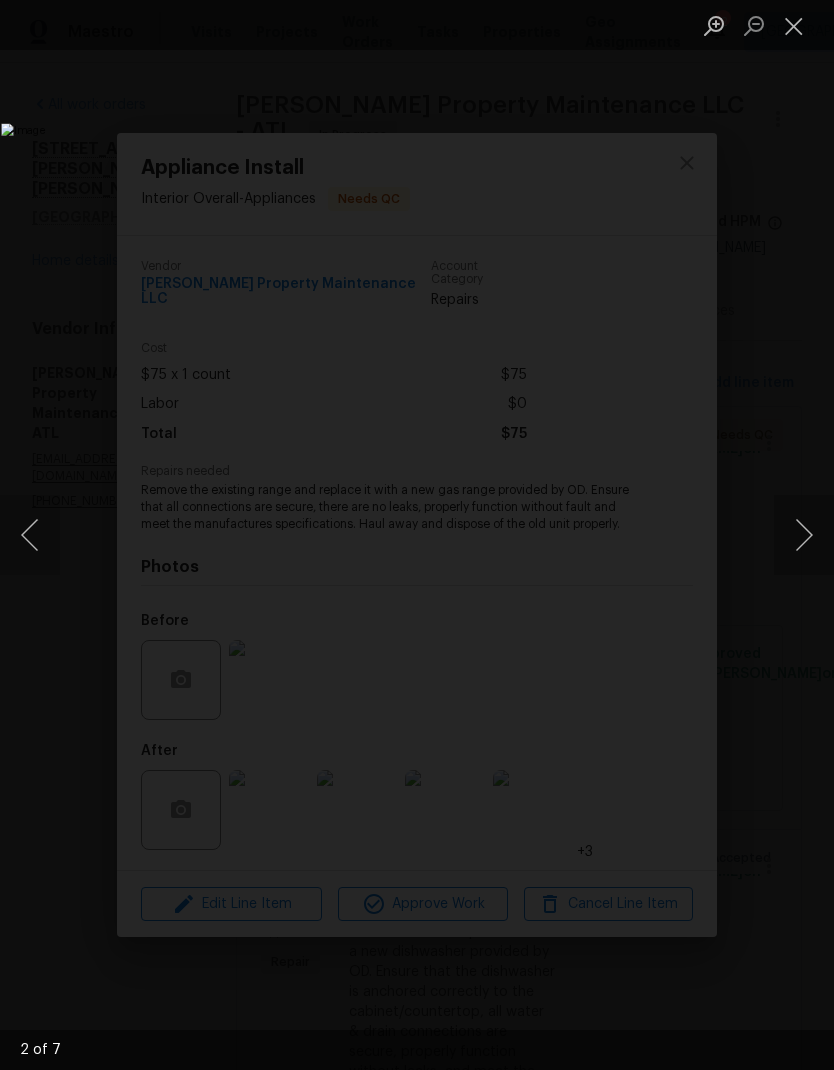 click at bounding box center (804, 535) 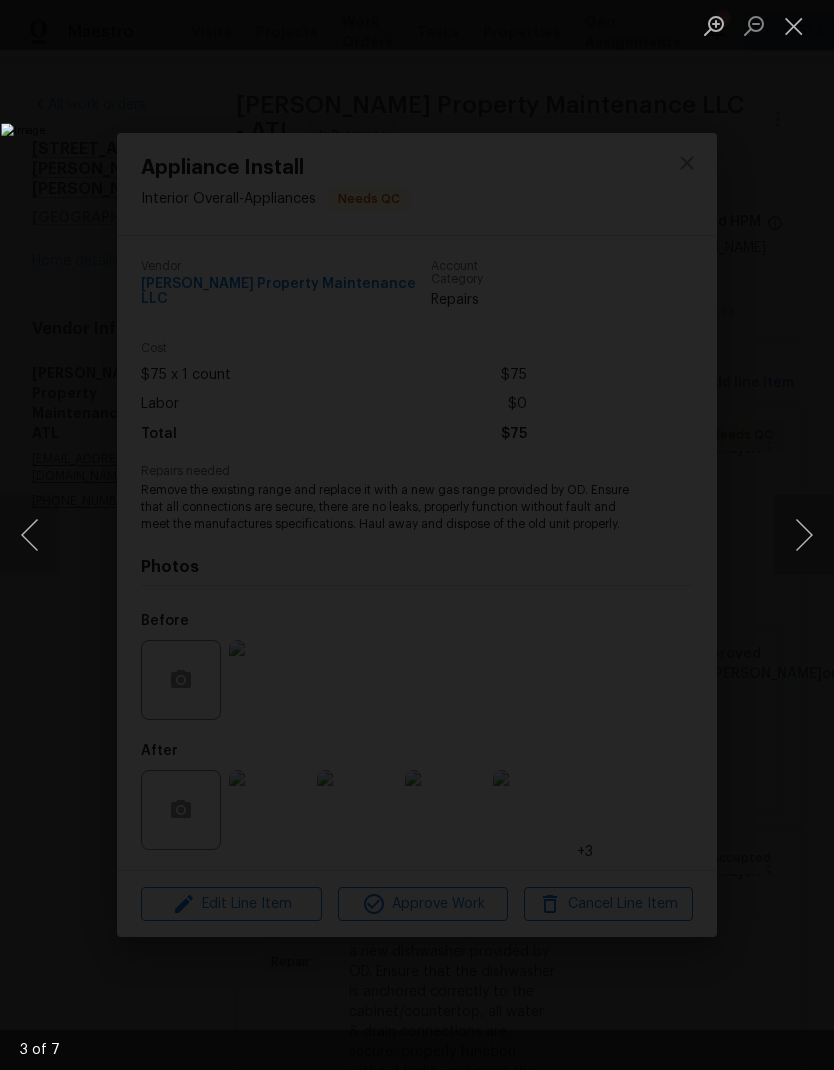 click at bounding box center [804, 535] 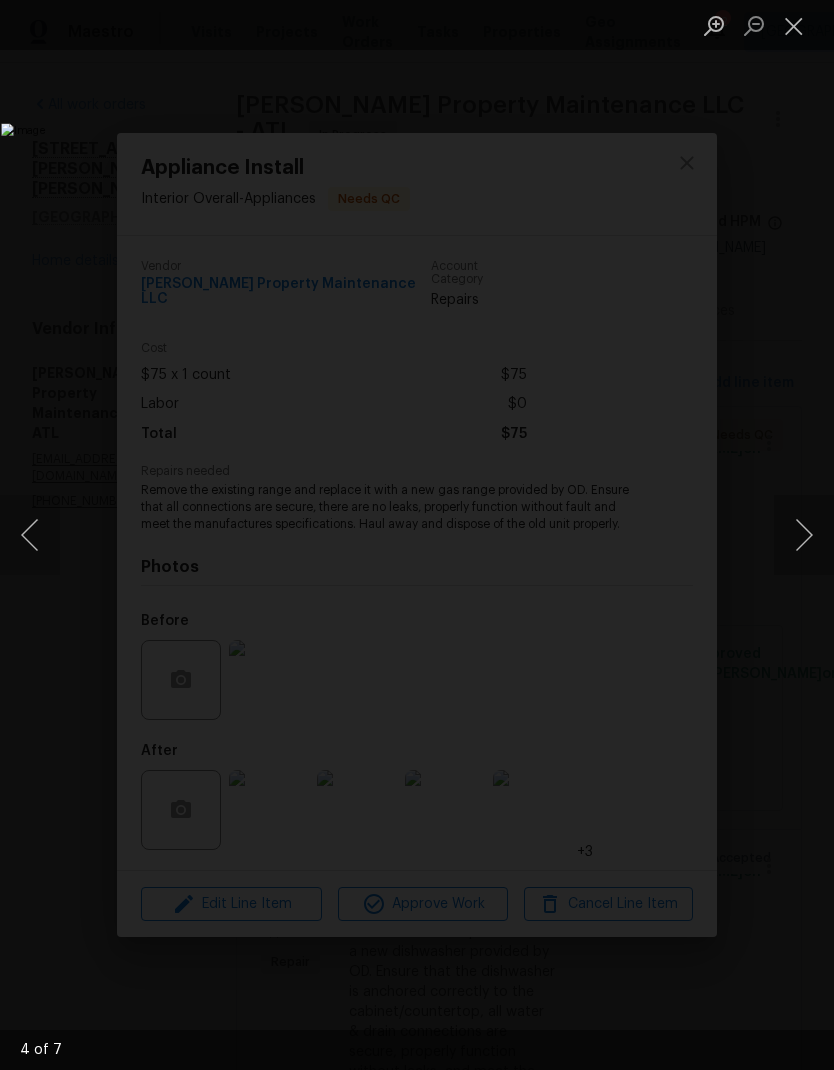 click at bounding box center [804, 535] 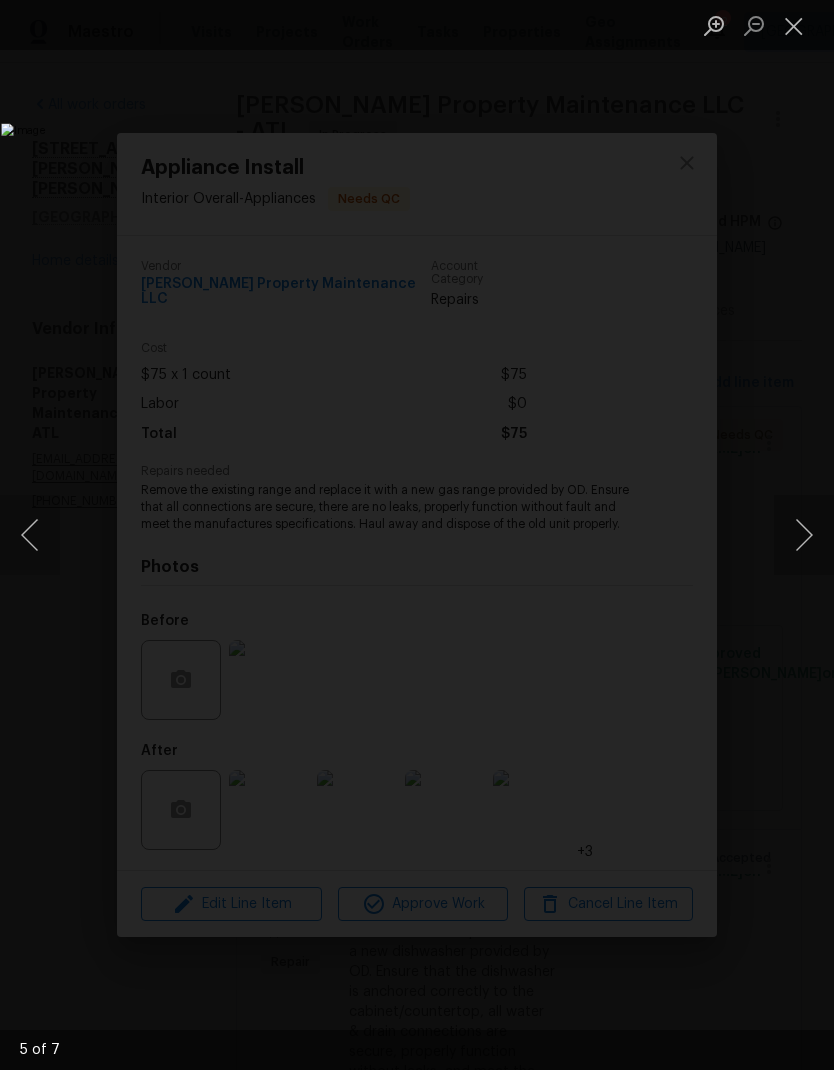 click at bounding box center (794, 25) 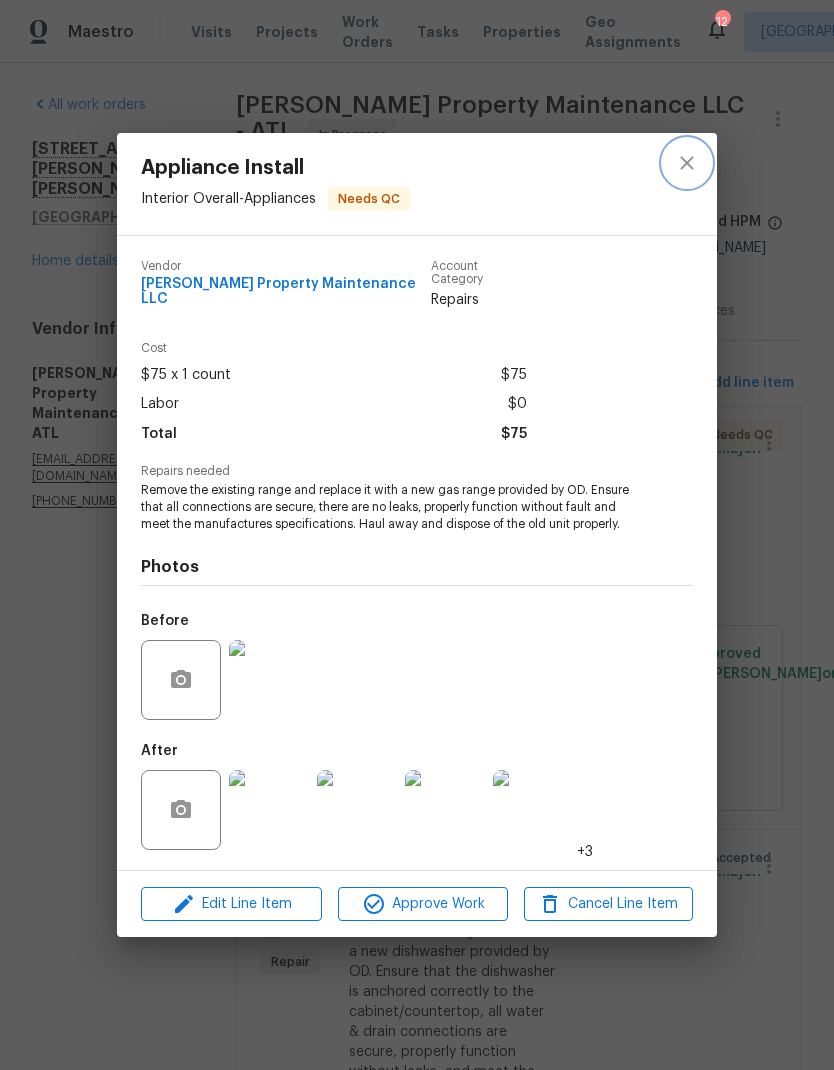click 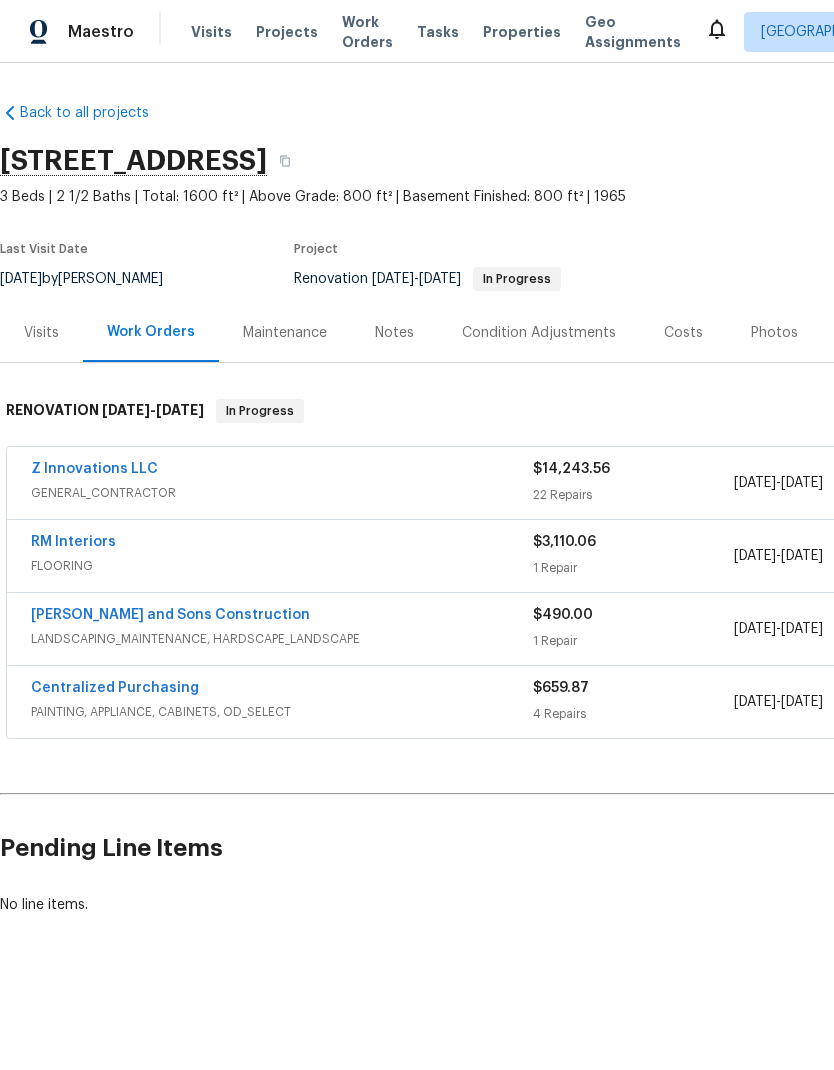 scroll, scrollTop: 0, scrollLeft: 0, axis: both 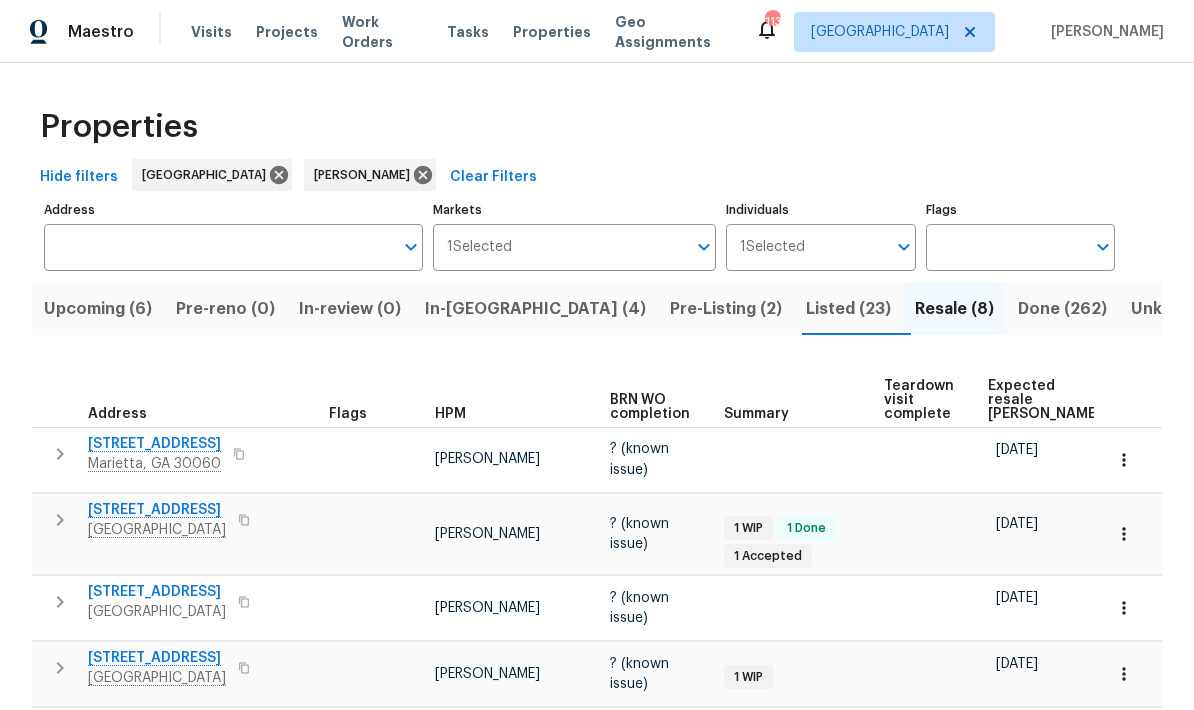 click on "Upcoming (6)" at bounding box center (98, 309) 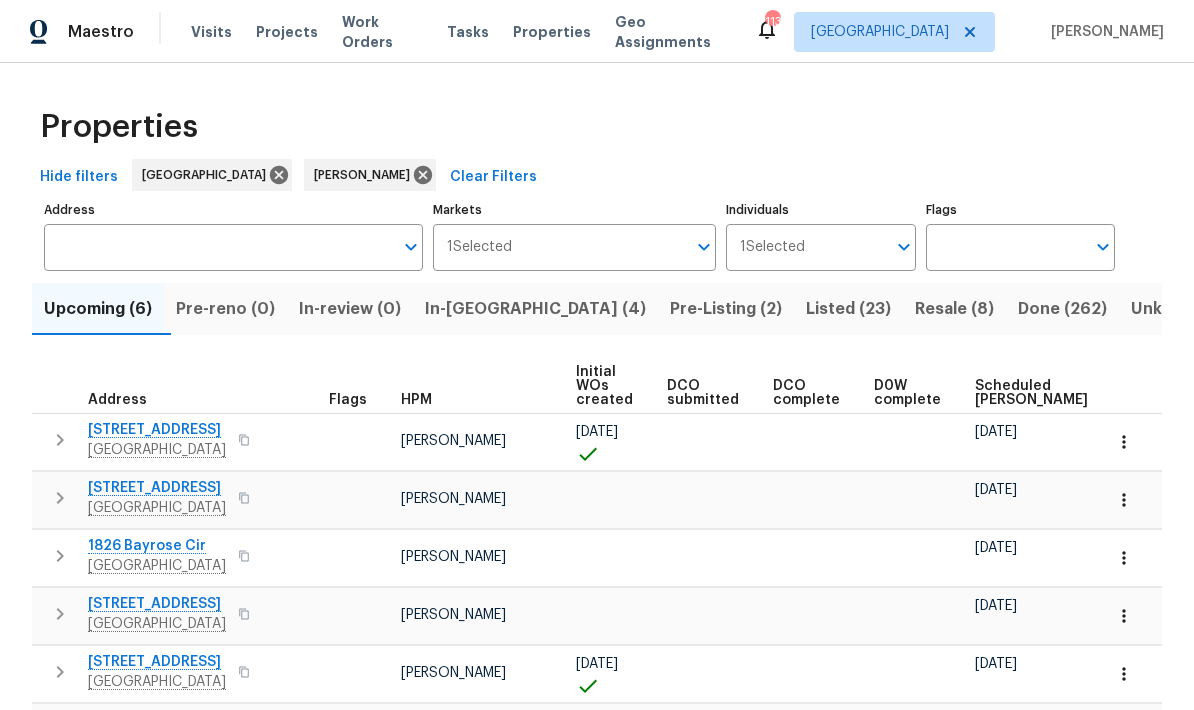 click on "Scheduled COE" at bounding box center [1031, 393] 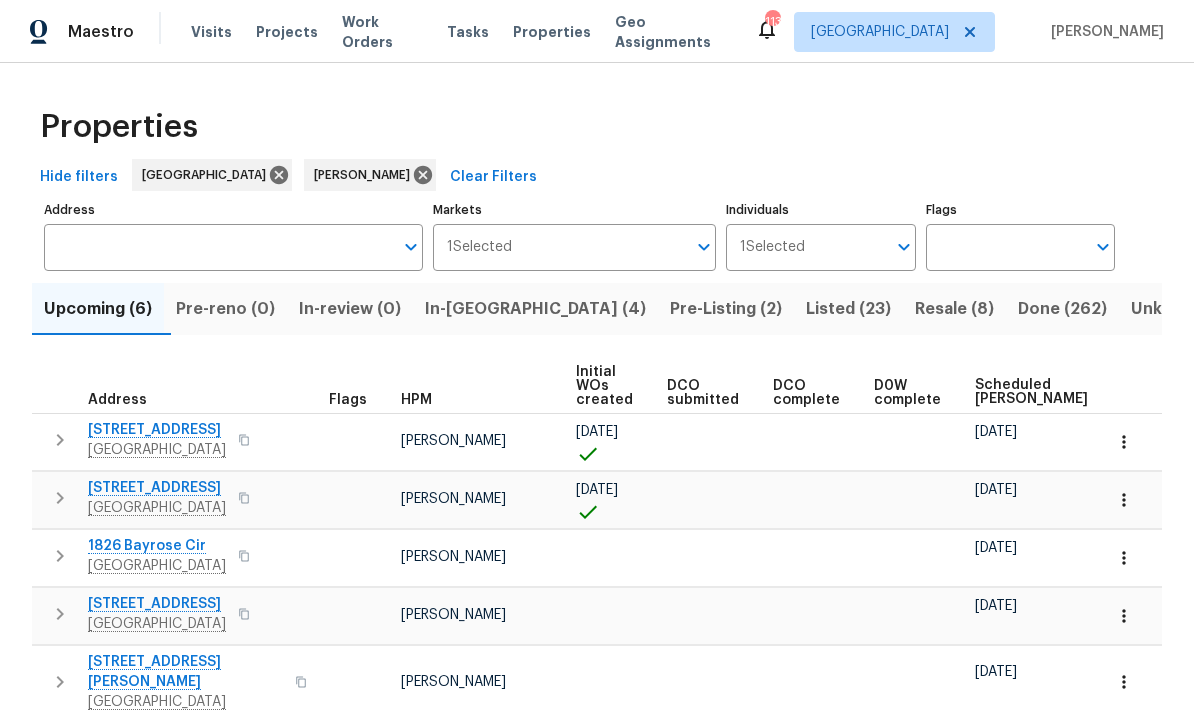 scroll, scrollTop: 0, scrollLeft: 0, axis: both 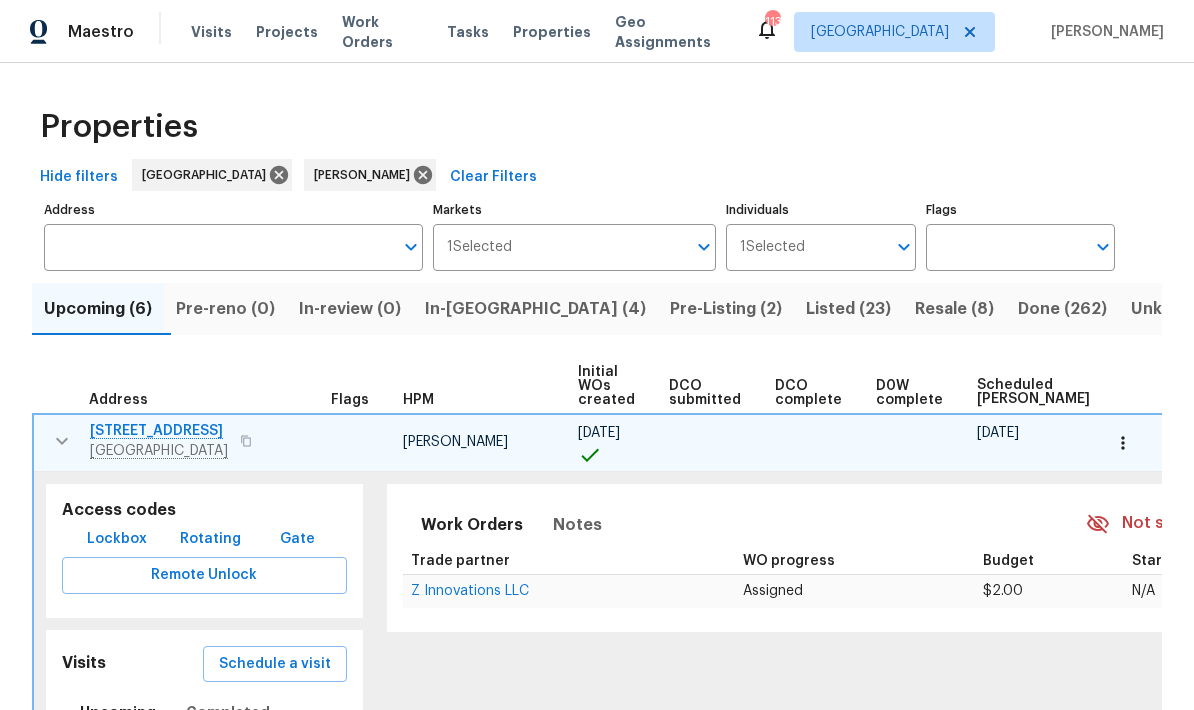 click 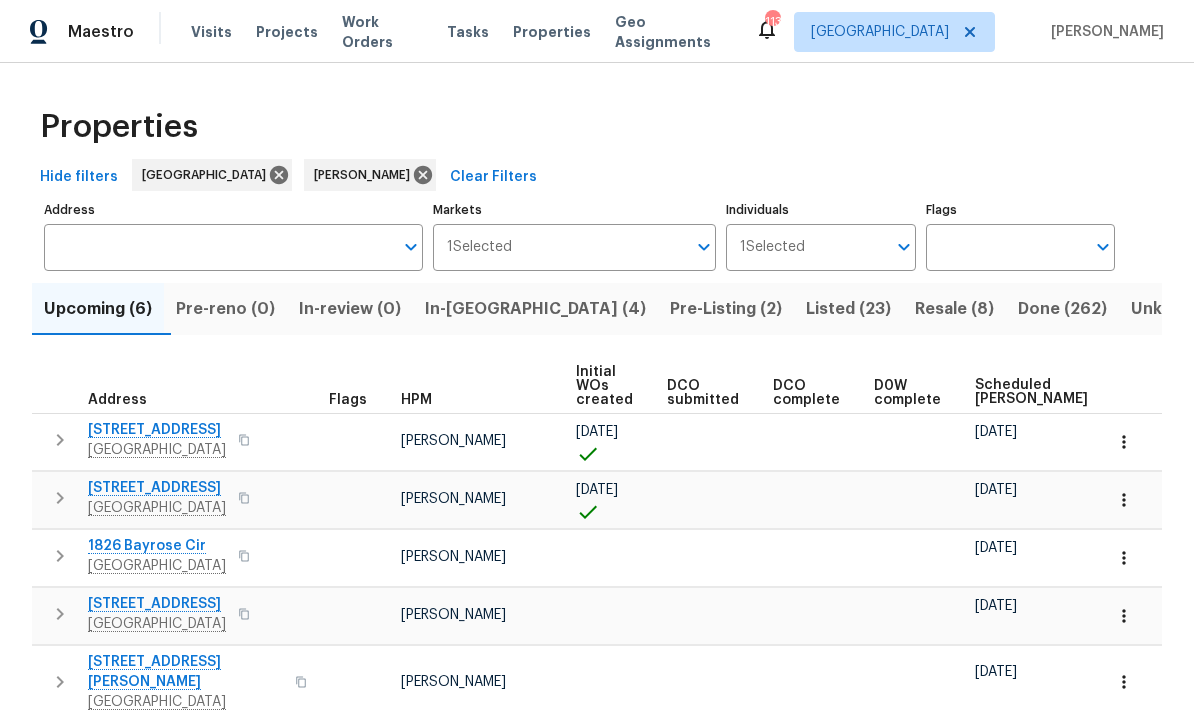 click 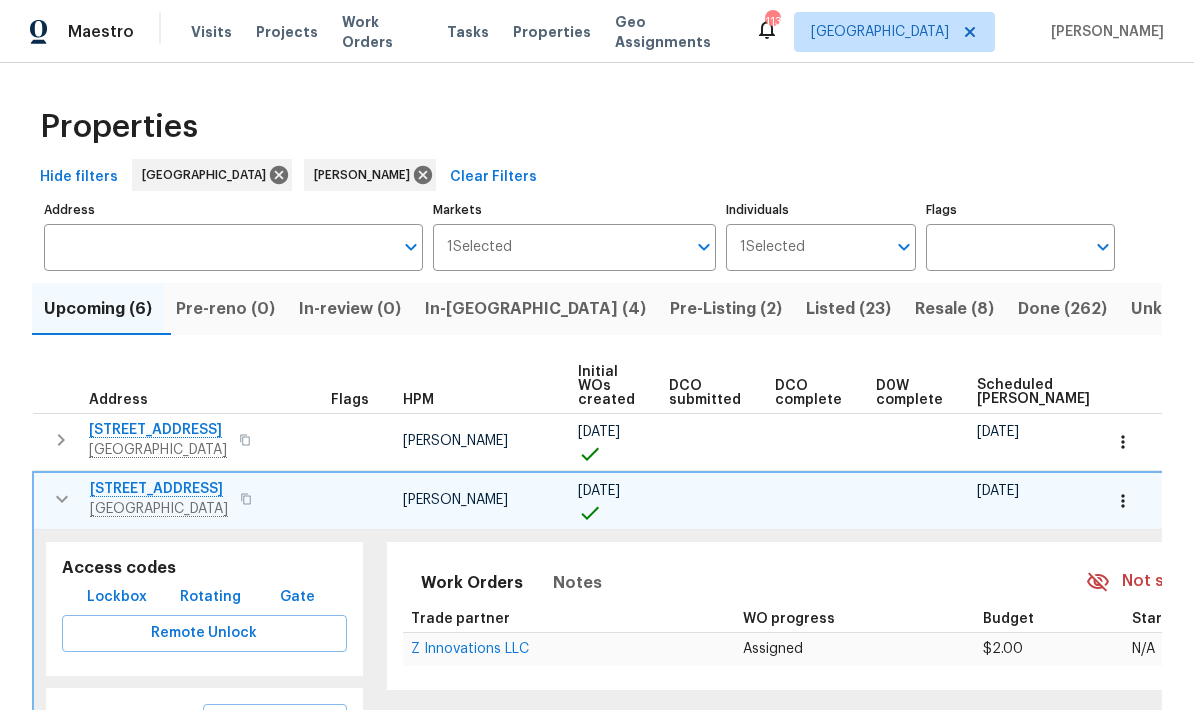 click 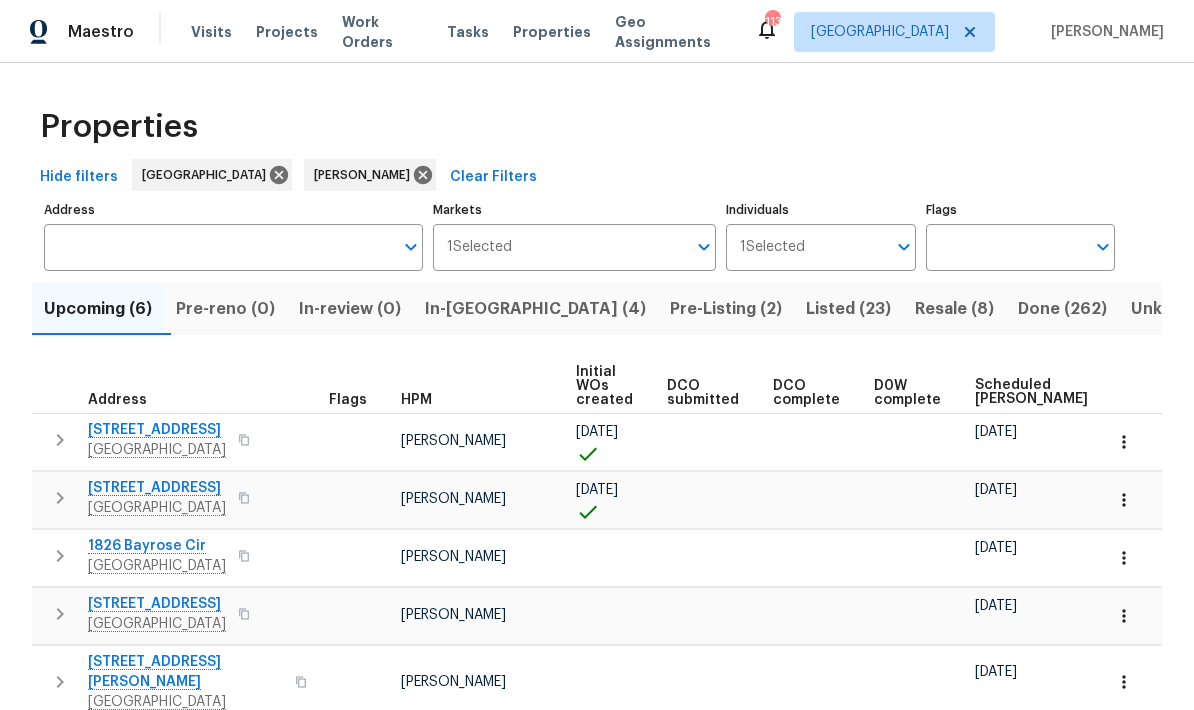 click on "Listed (23)" at bounding box center (848, 309) 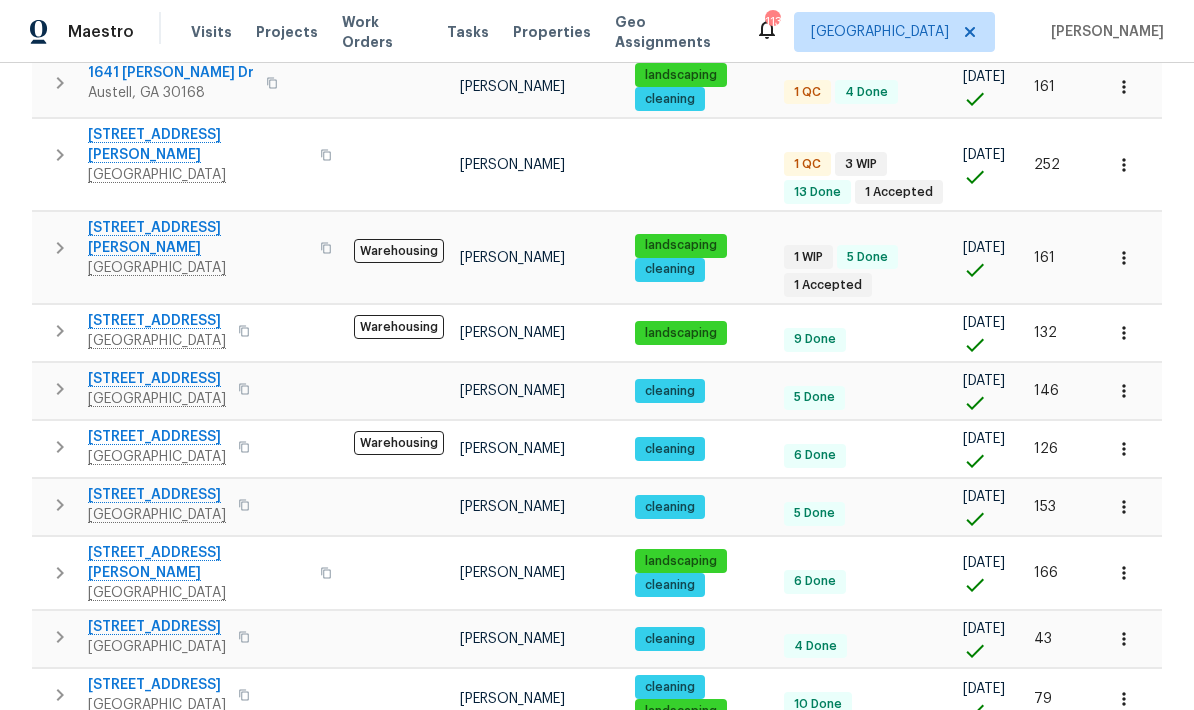 scroll, scrollTop: 705, scrollLeft: 0, axis: vertical 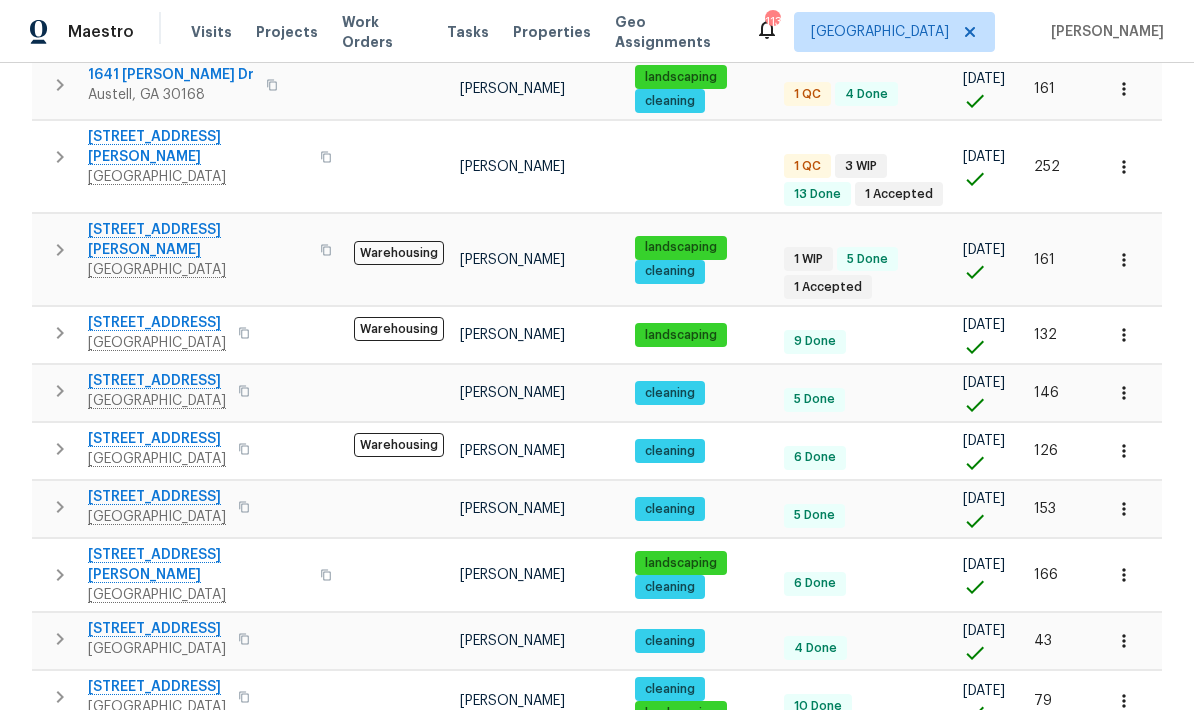 click 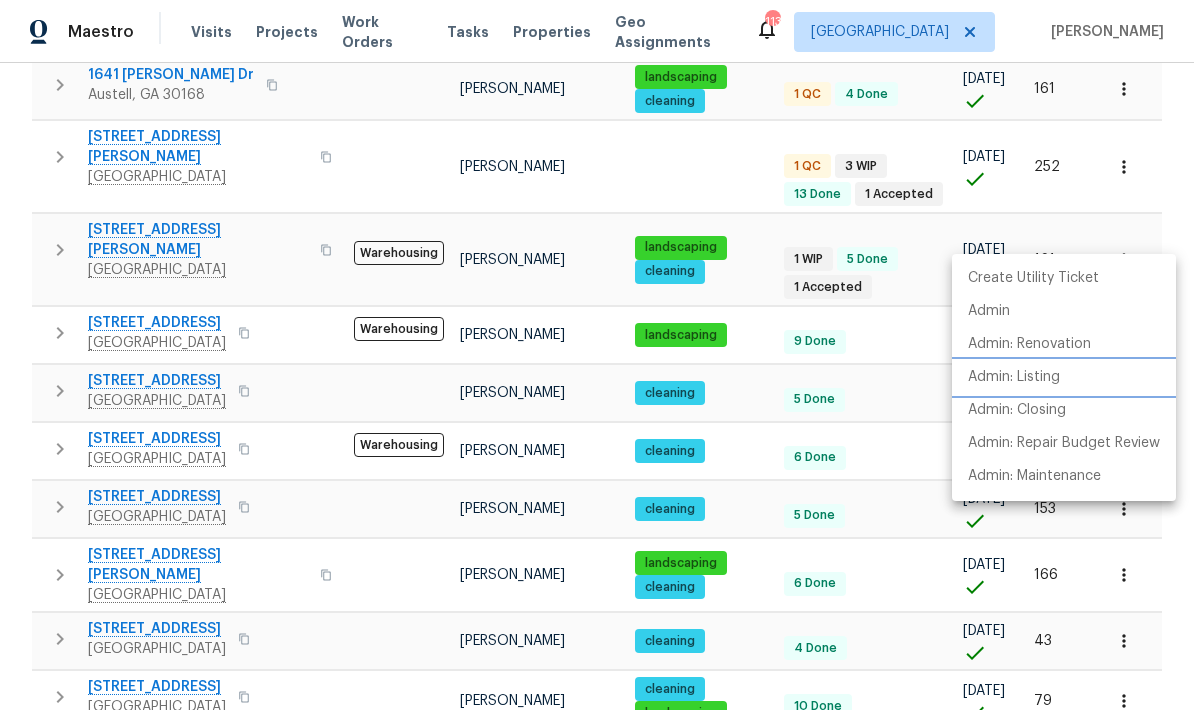 click on "Admin: Listing" at bounding box center [1014, 377] 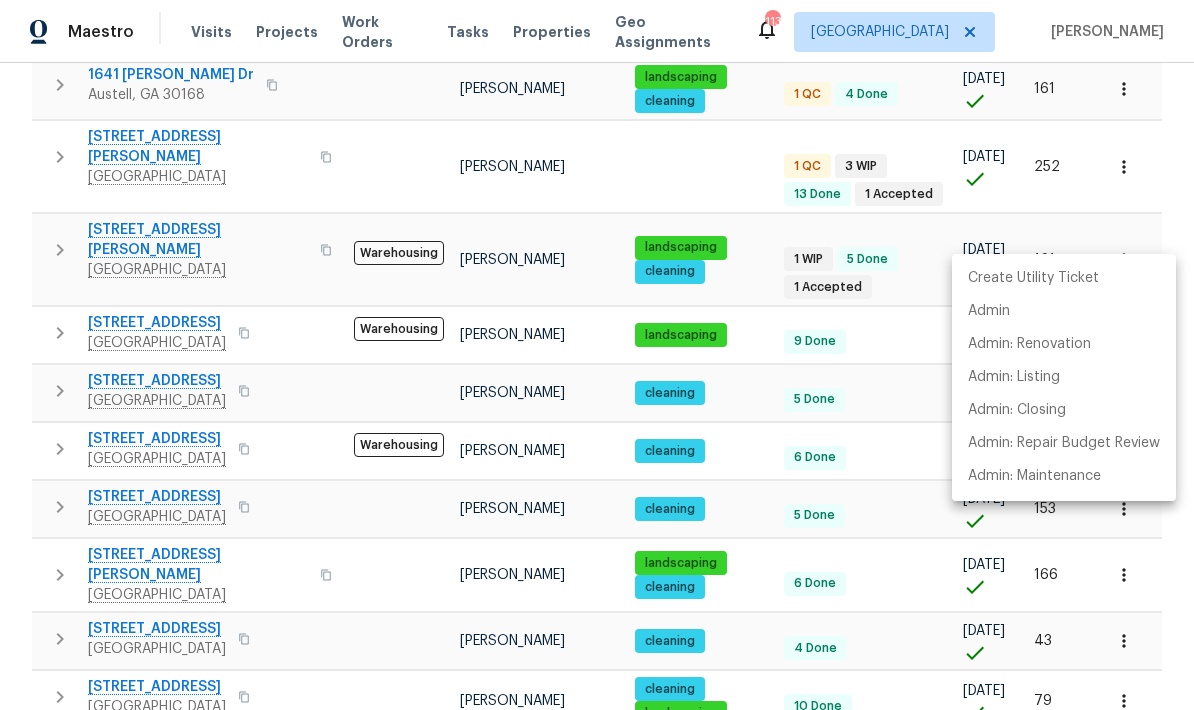 click at bounding box center (597, 355) 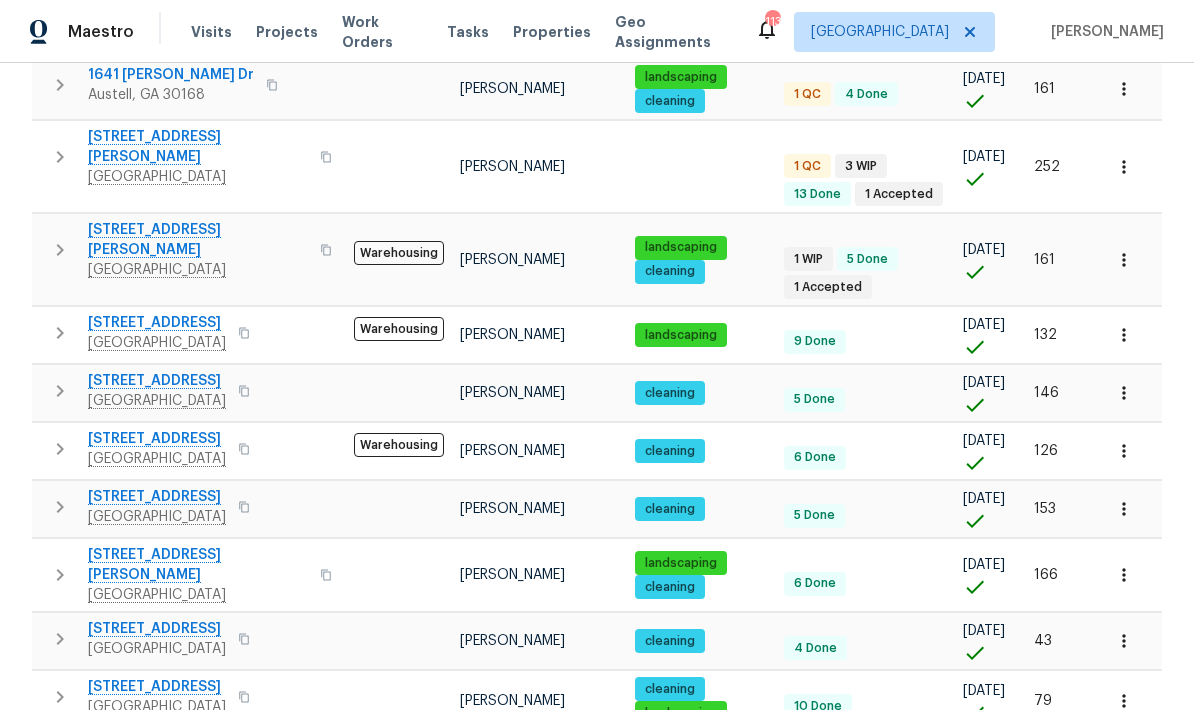 click 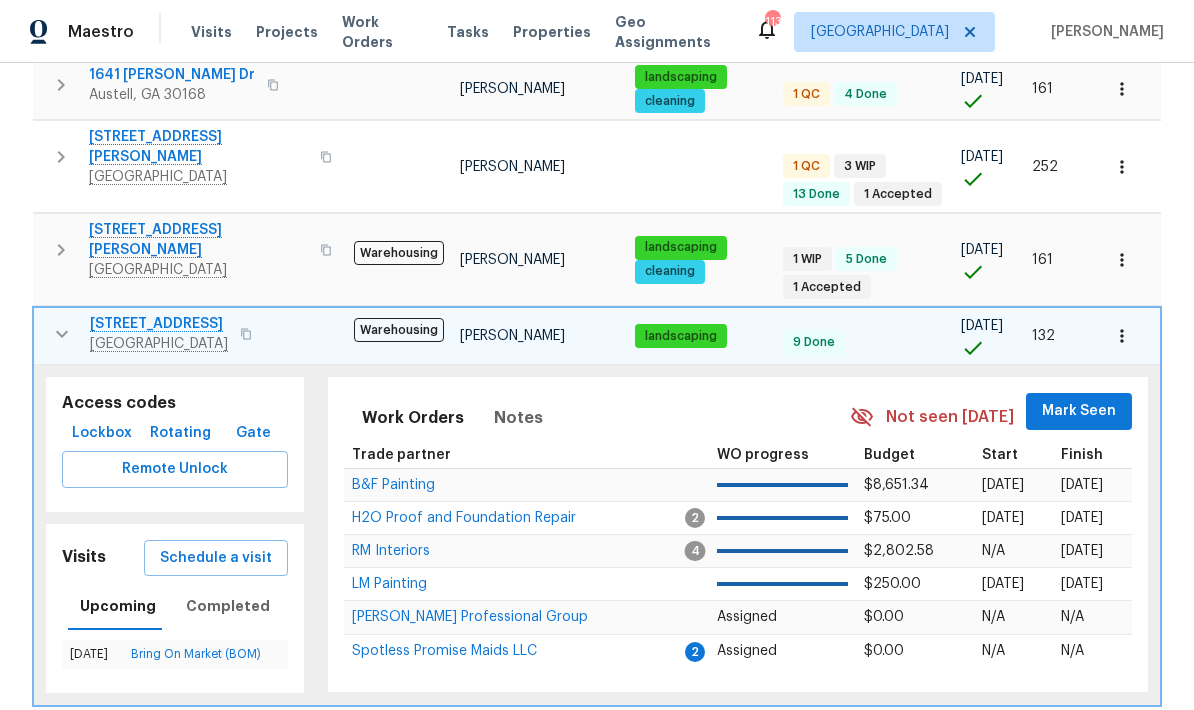 click on "B&F Painting" at bounding box center [393, 485] 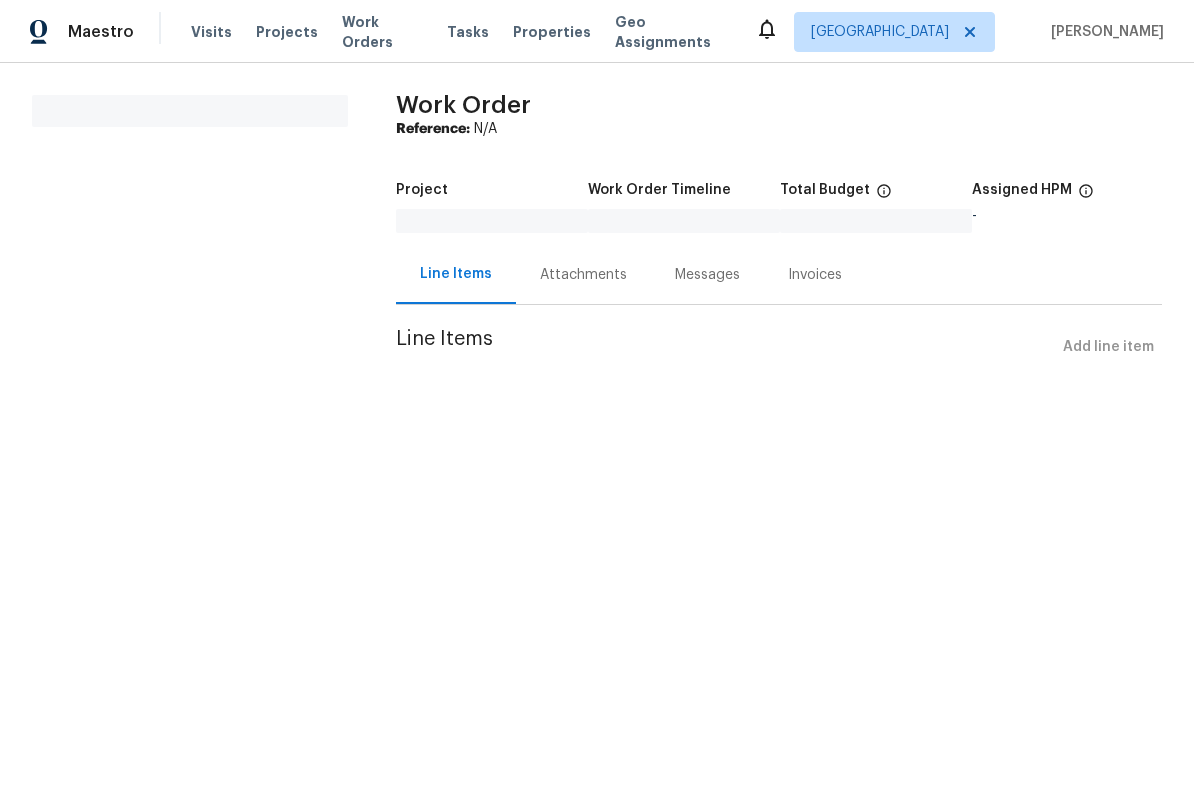 scroll, scrollTop: 0, scrollLeft: 0, axis: both 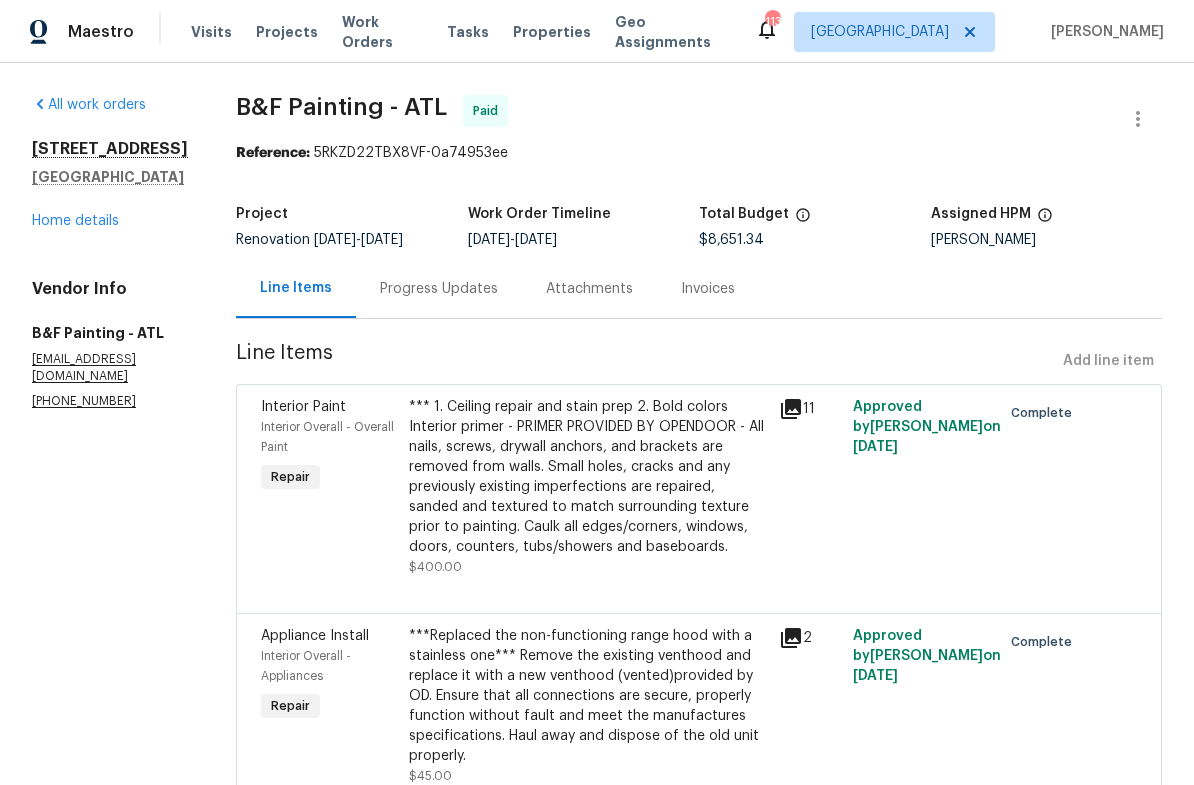 click on "[STREET_ADDRESS] Home details" at bounding box center [110, 185] 